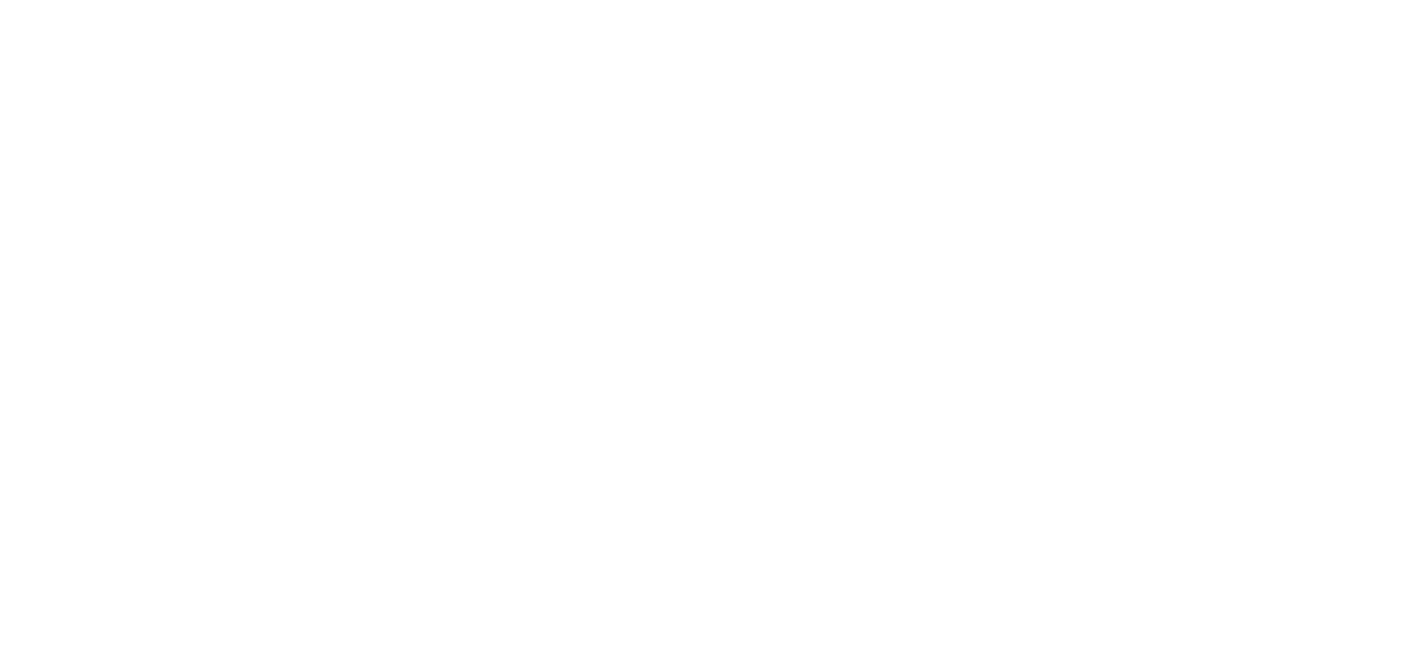 scroll, scrollTop: 0, scrollLeft: 0, axis: both 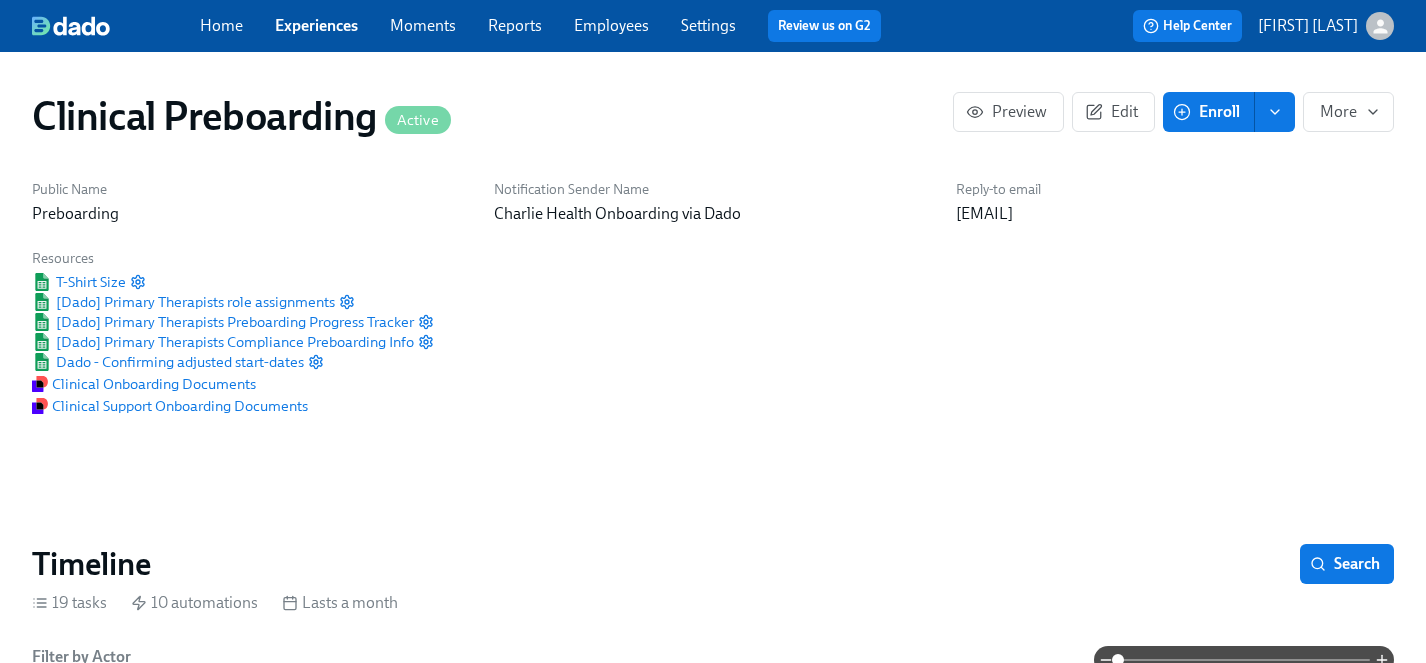 click on "Experiences" at bounding box center [316, 25] 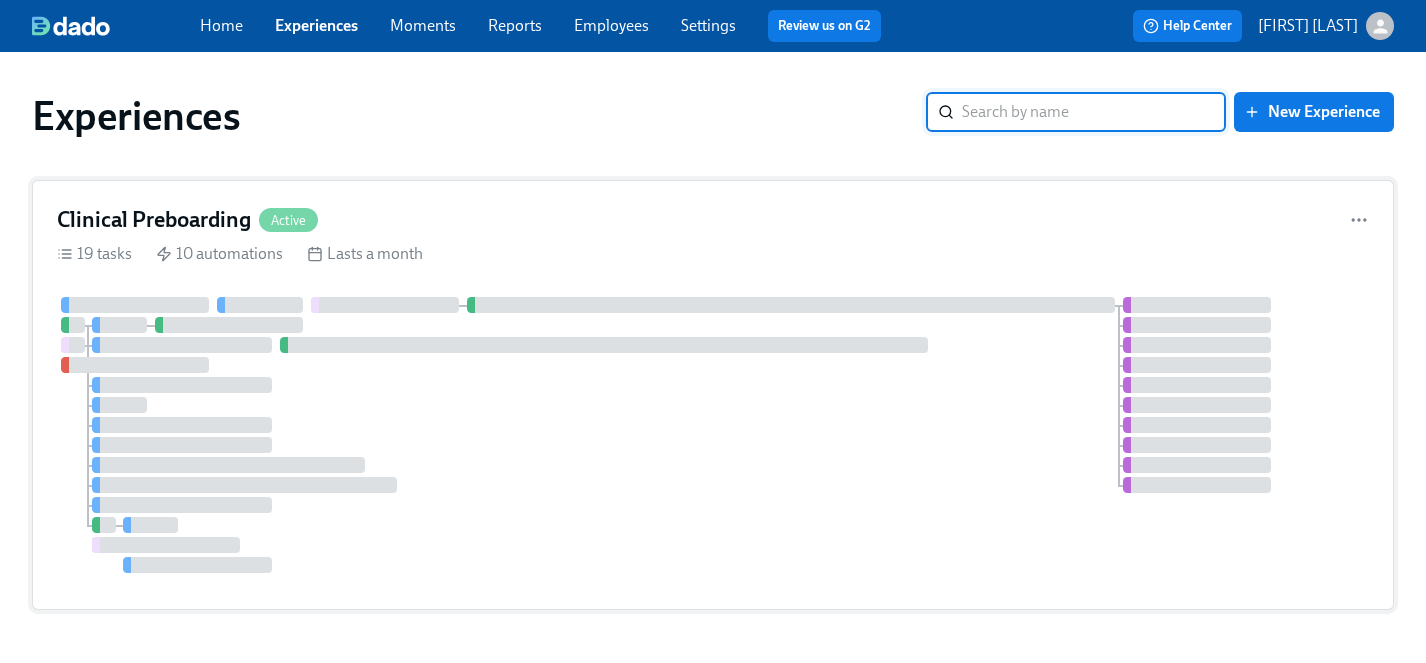 scroll, scrollTop: 59, scrollLeft: 0, axis: vertical 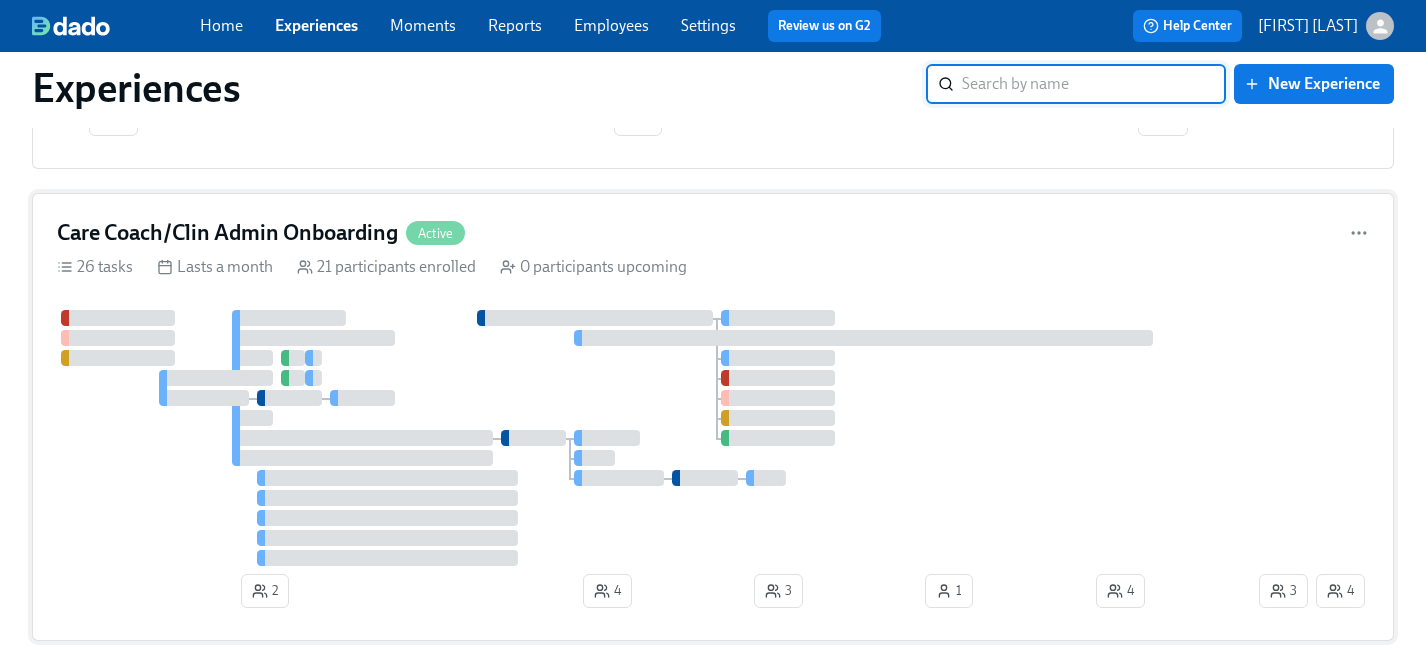 click at bounding box center (656, 438) 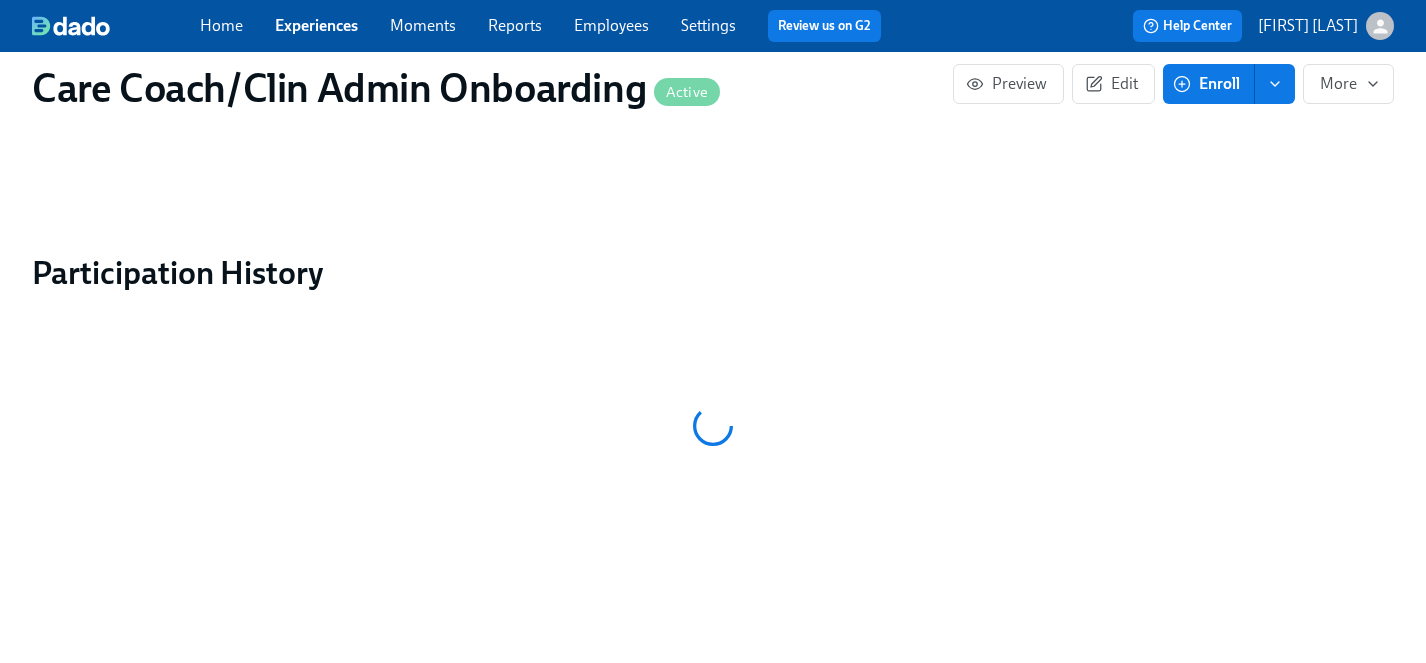 scroll, scrollTop: 0, scrollLeft: 0, axis: both 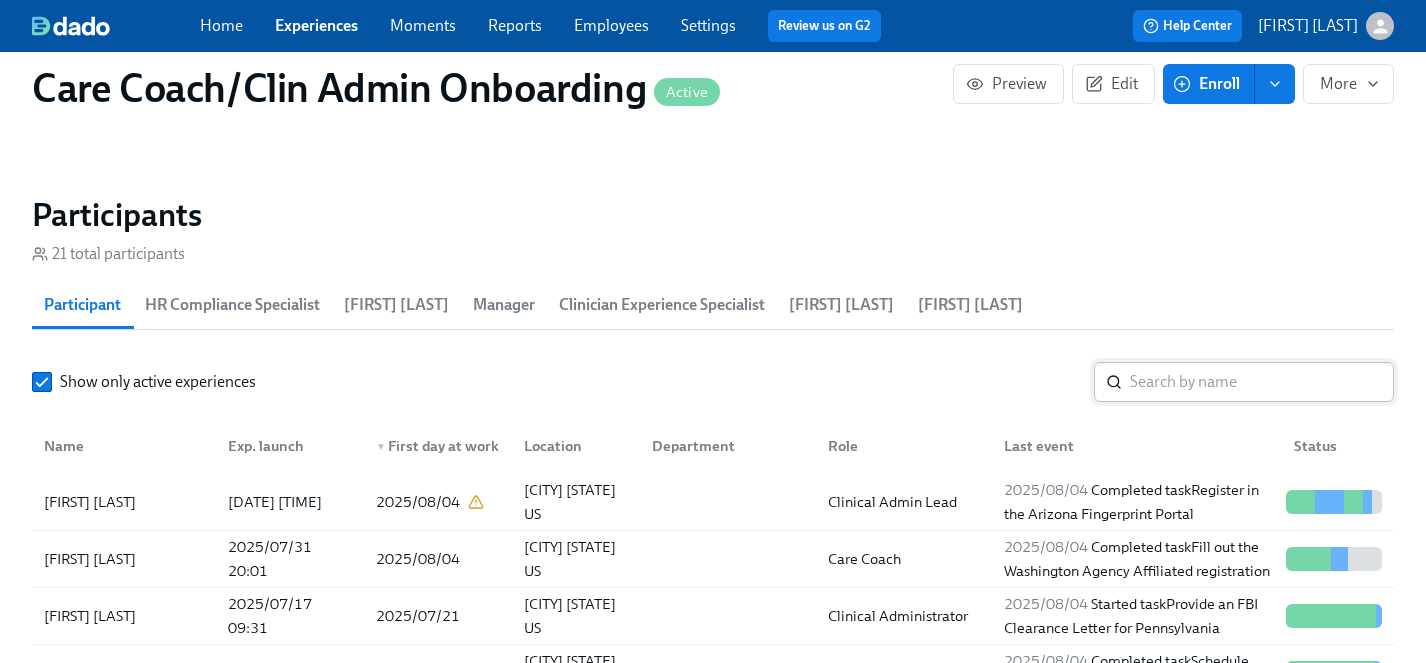click at bounding box center [1262, 382] 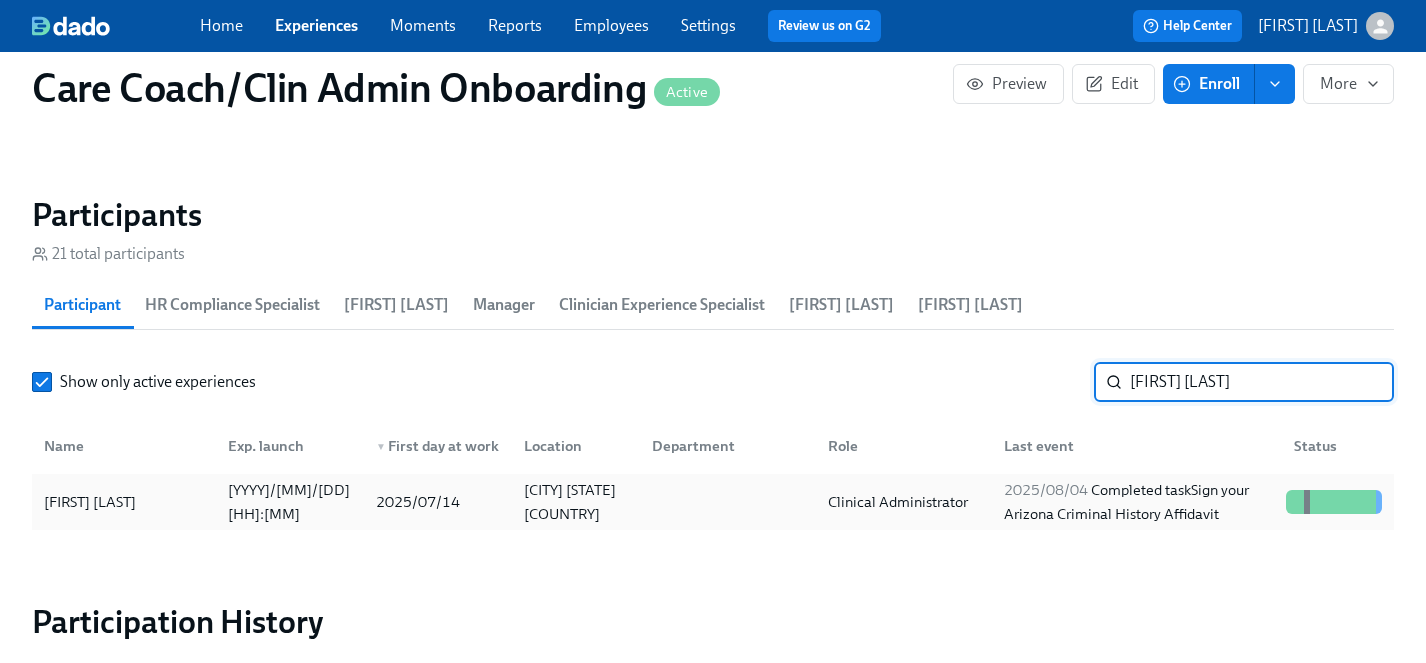 type on "amber c" 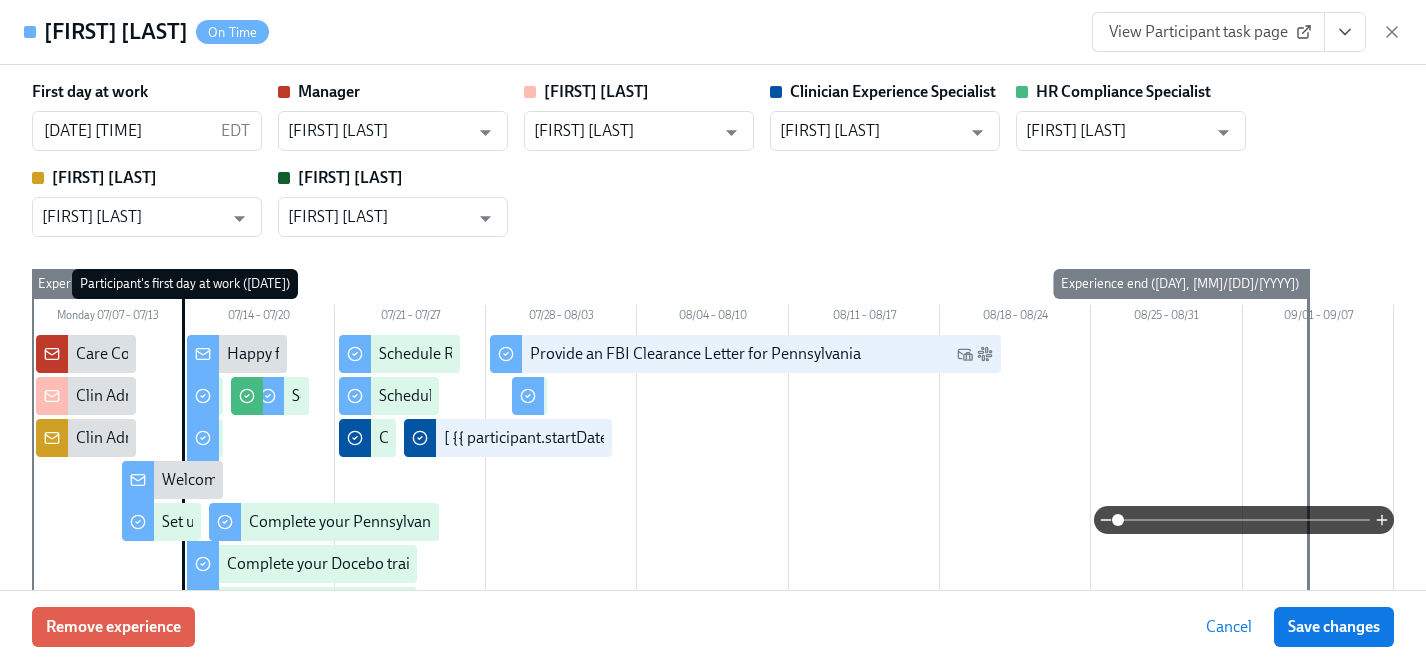 click 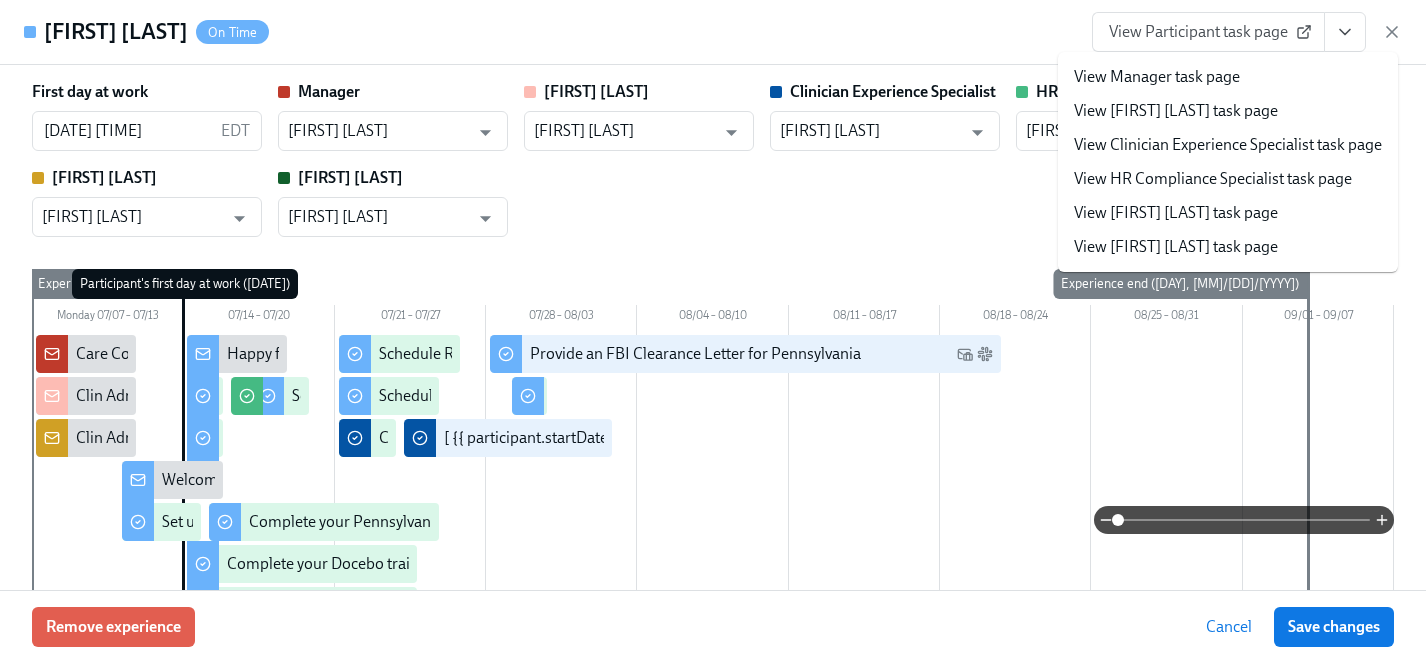 click on "View Clinician Experience Specialist task page" at bounding box center (1228, 145) 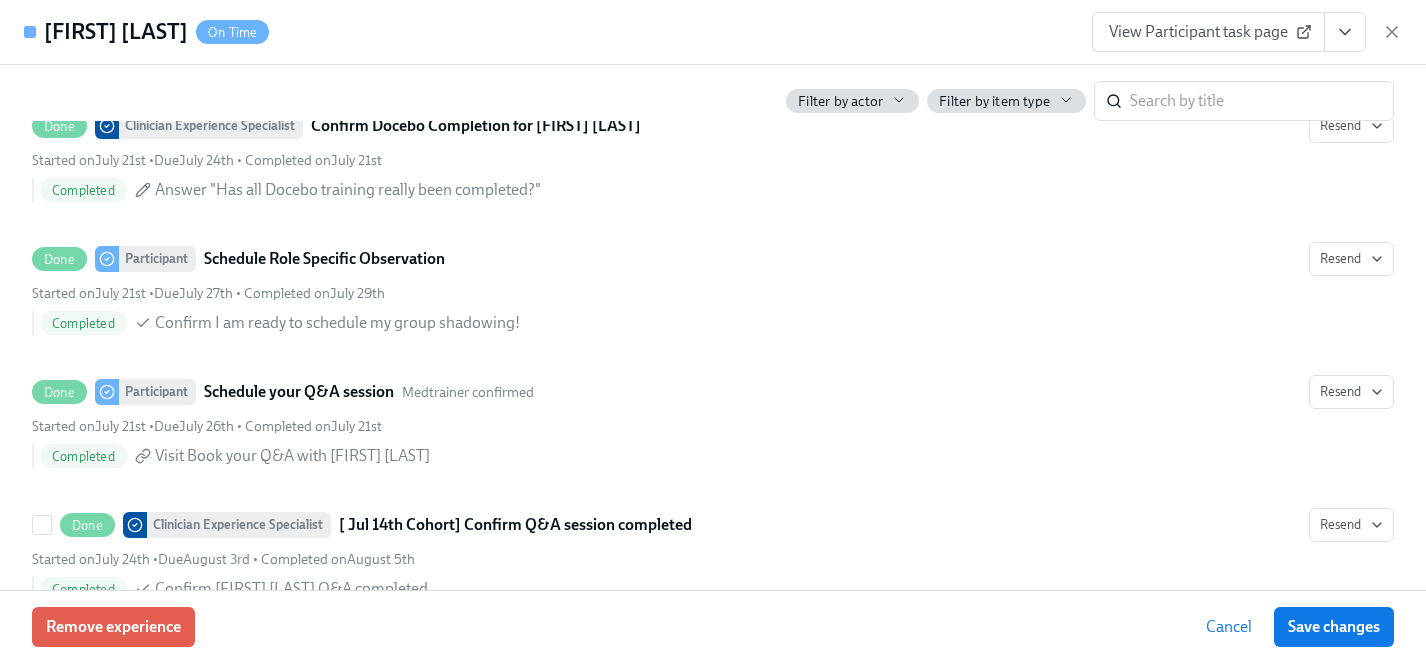 scroll, scrollTop: 3888, scrollLeft: 0, axis: vertical 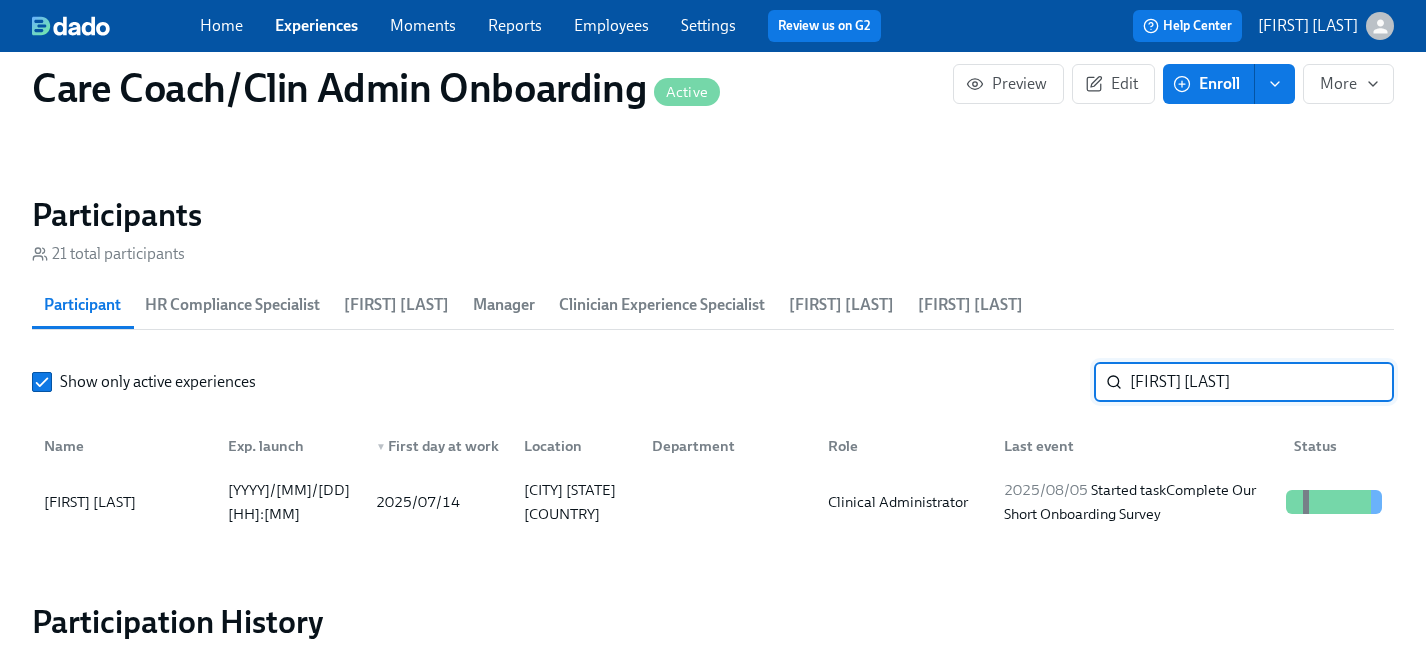 drag, startPoint x: 1223, startPoint y: 381, endPoint x: 912, endPoint y: 381, distance: 311 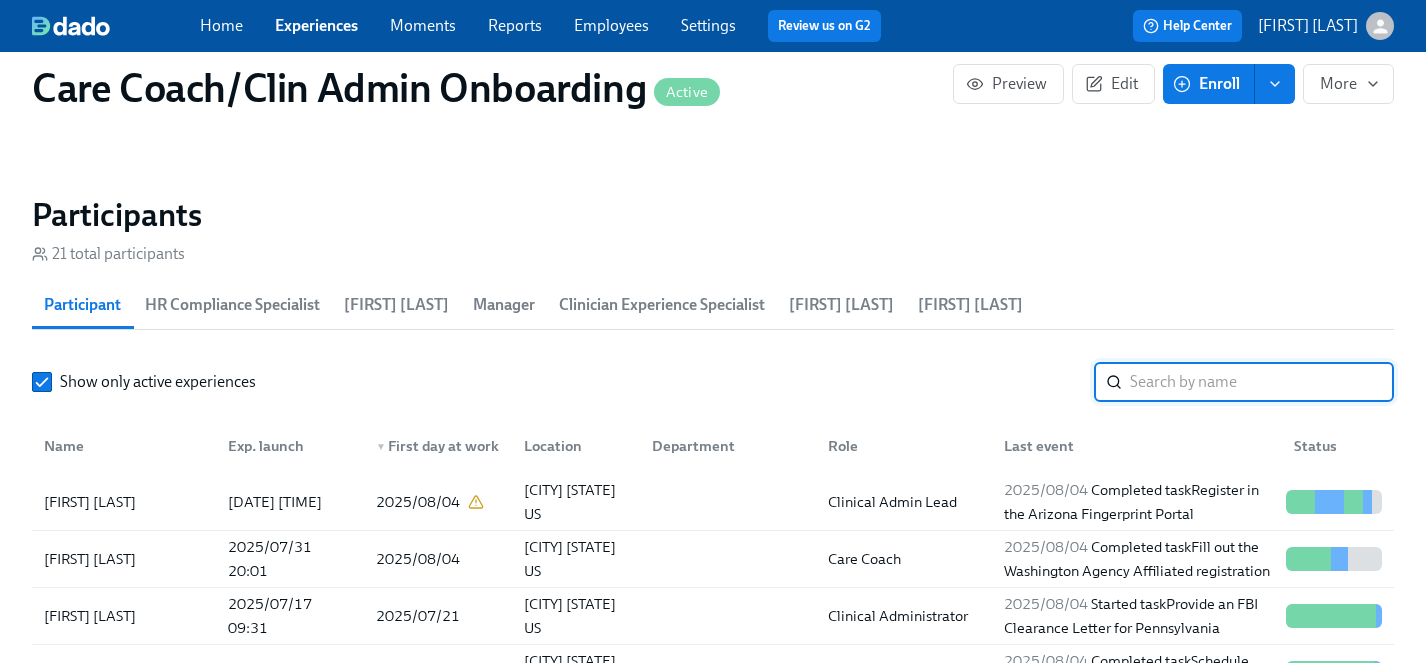 type 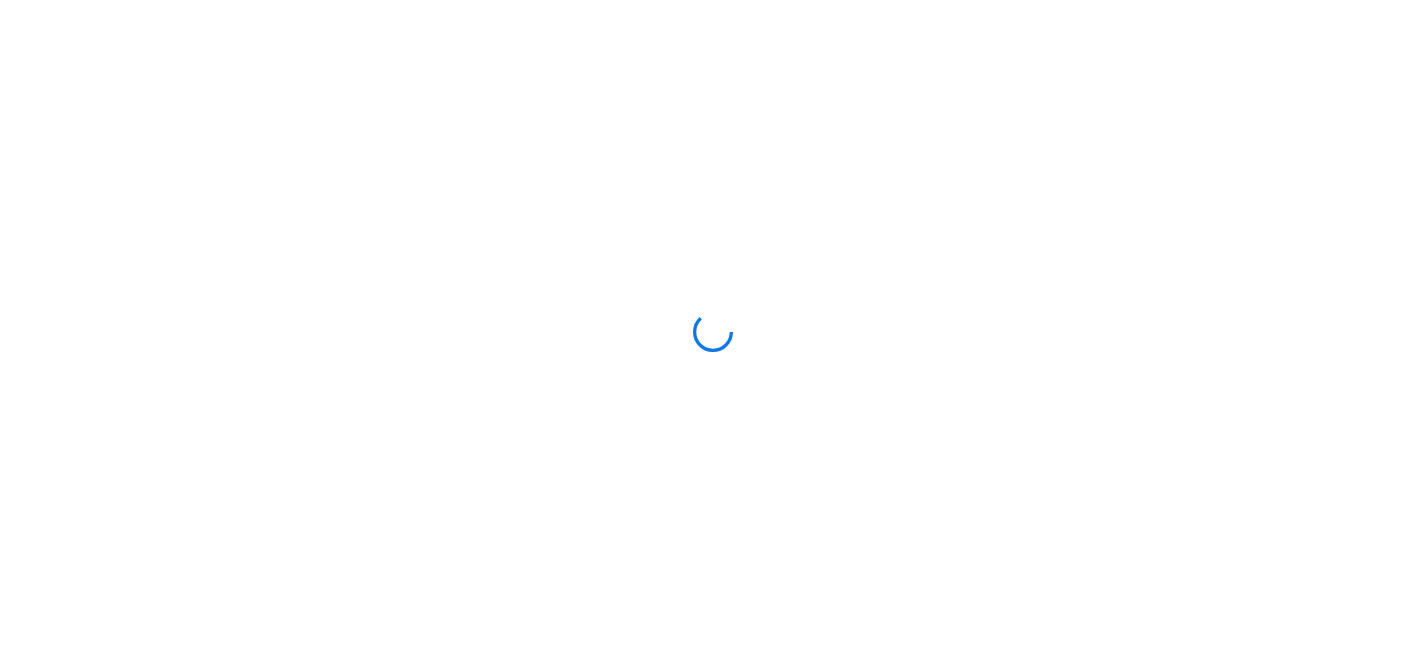 scroll, scrollTop: 0, scrollLeft: 0, axis: both 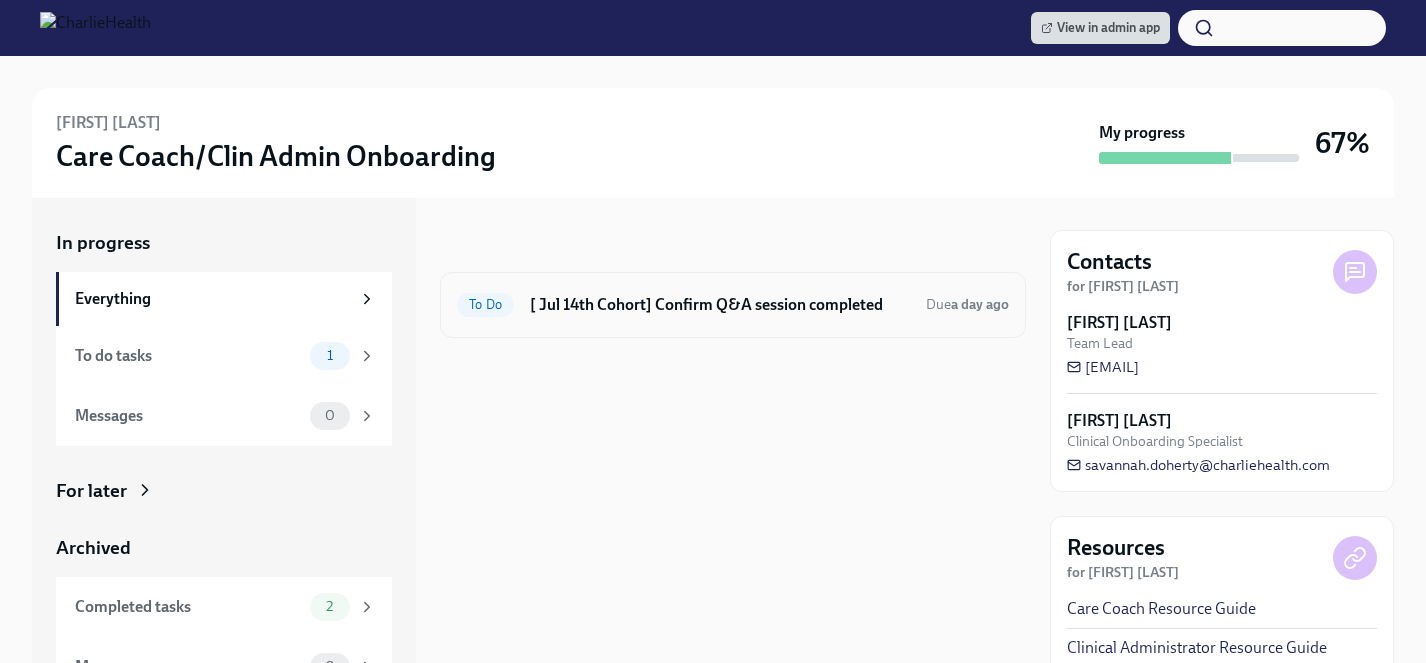 click on "[ Jul 14th Cohort] Confirm Q&A session completed" at bounding box center (720, 305) 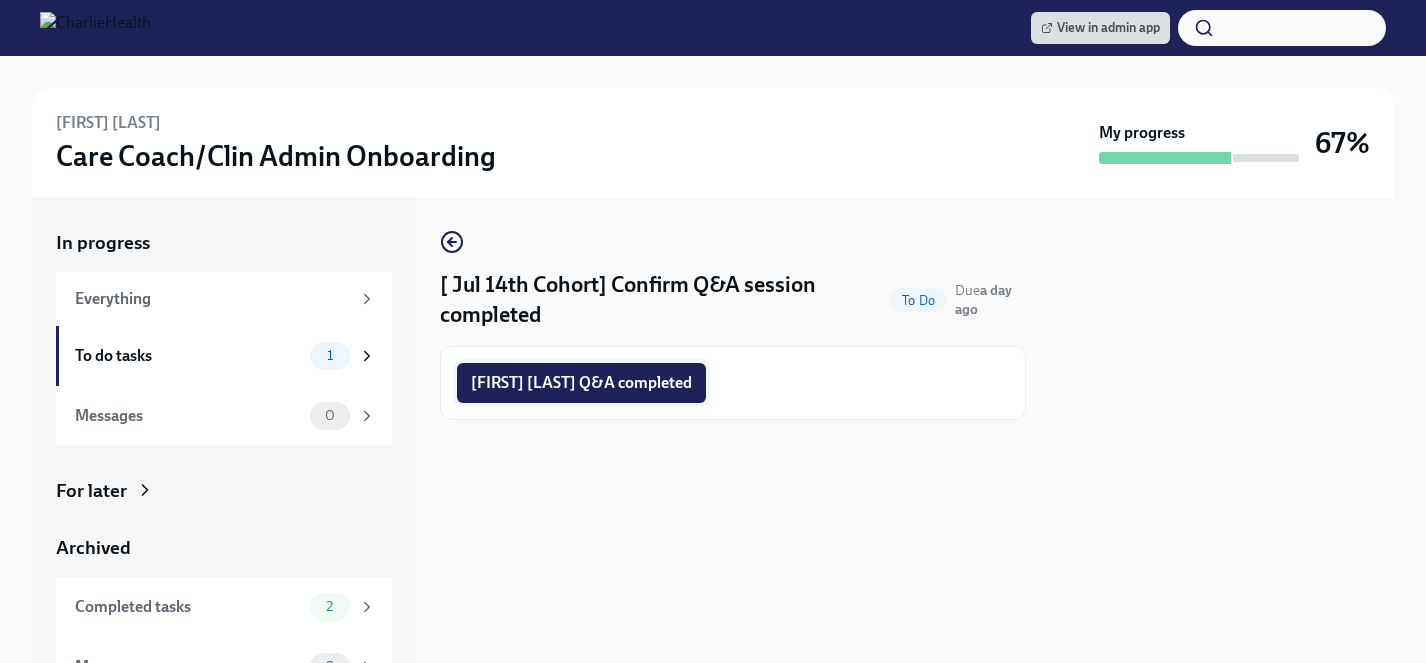 click on "[FIRST] [LAST] Q&A completed" at bounding box center (581, 383) 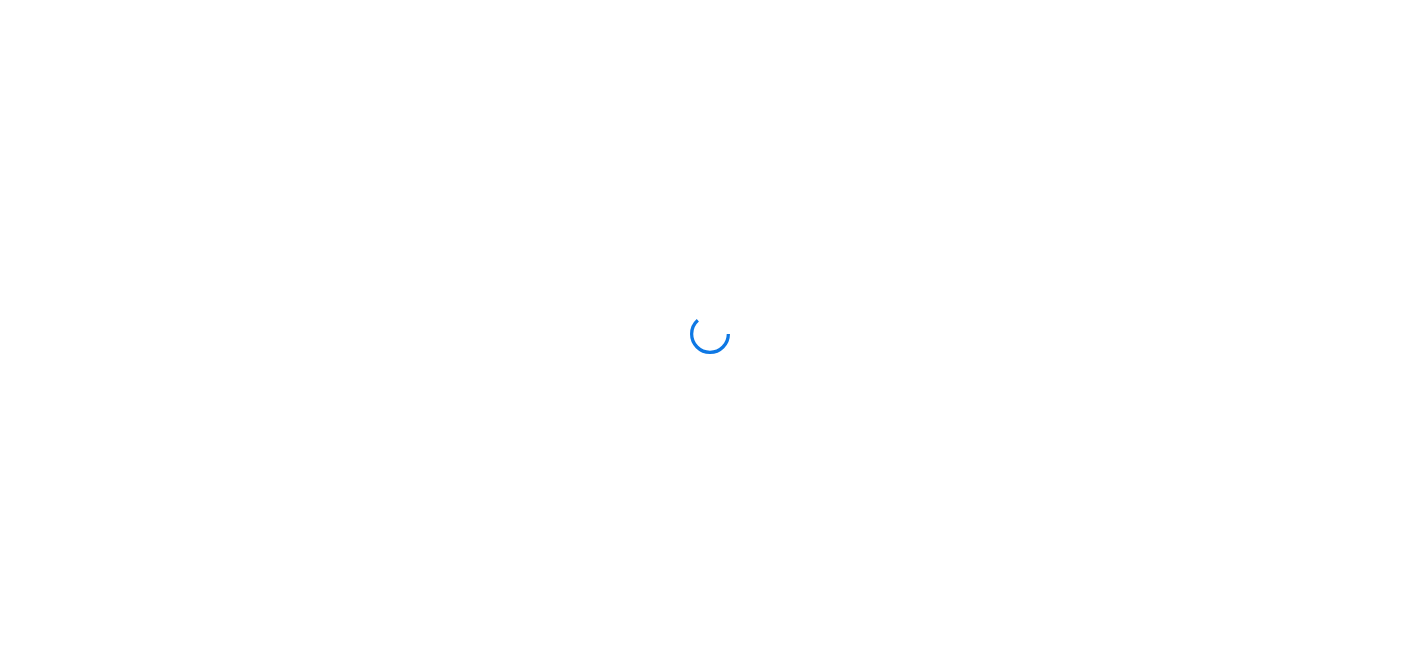 scroll, scrollTop: 0, scrollLeft: 0, axis: both 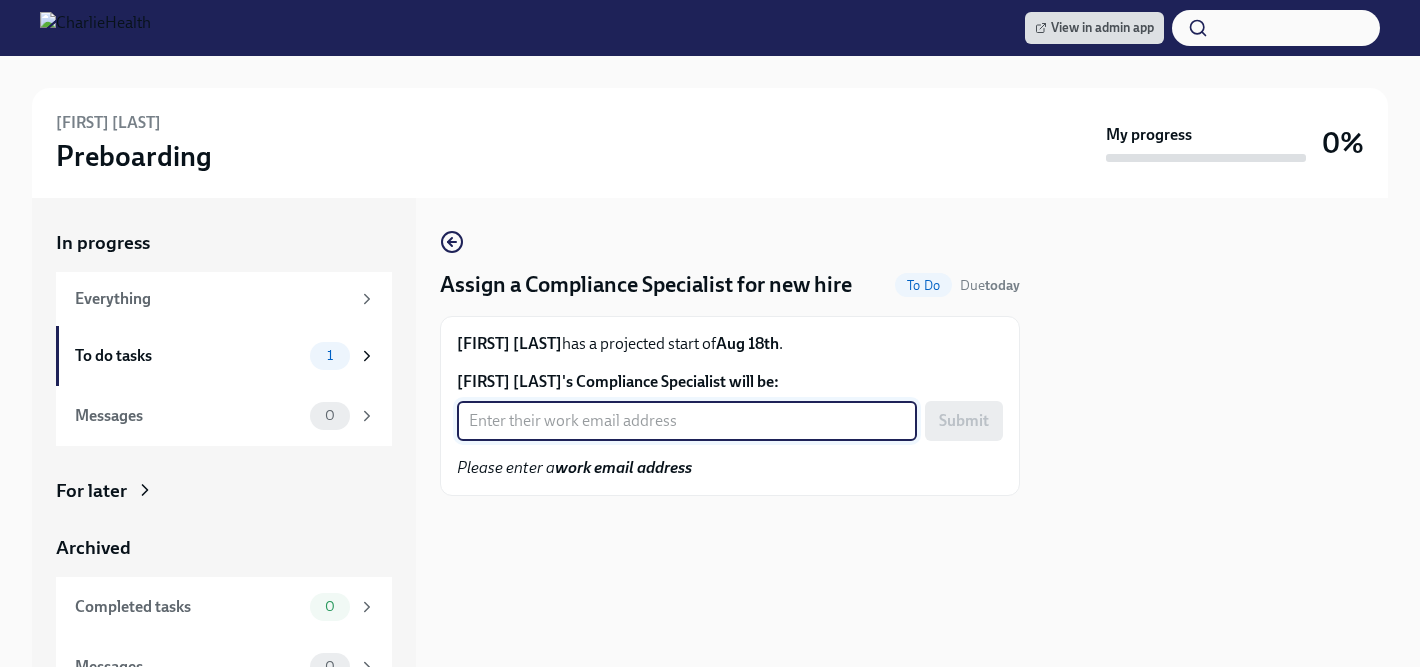 click on "[FIRST] [LAST]'s Compliance Specialist will be:" at bounding box center (687, 421) 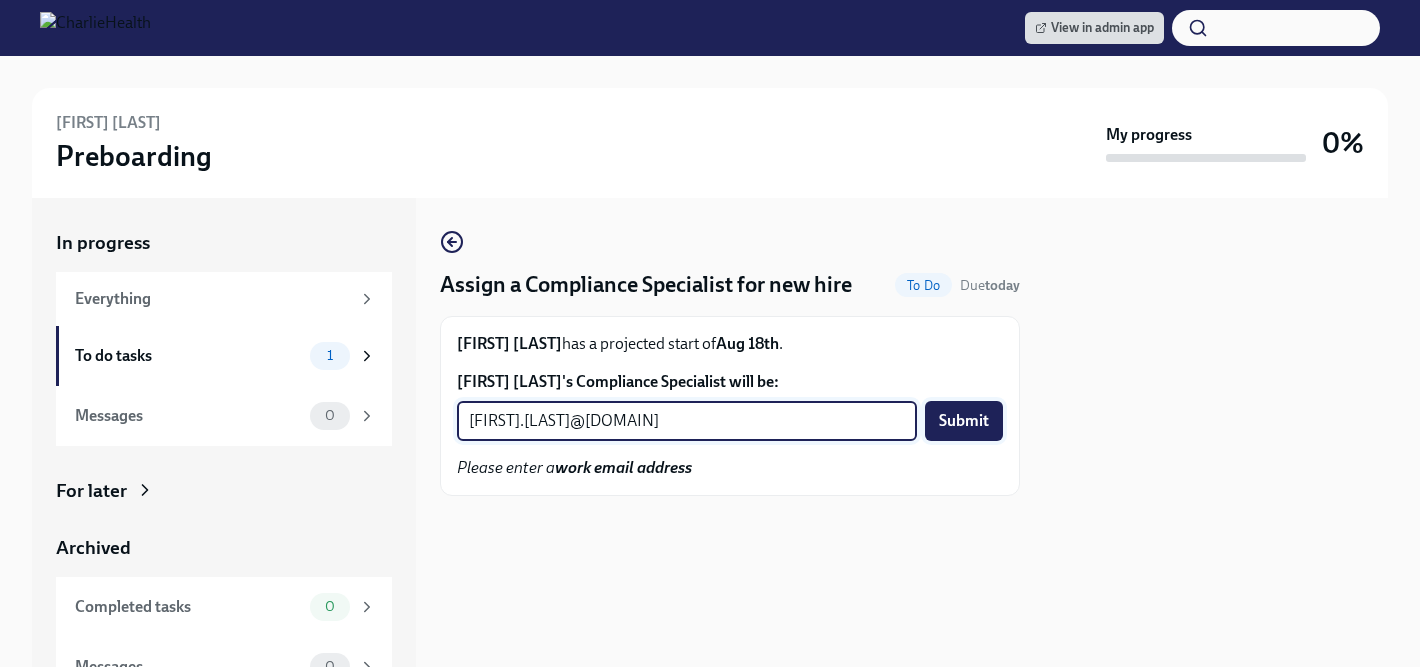 type on "[FIRST].[LAST]@[DOMAIN]" 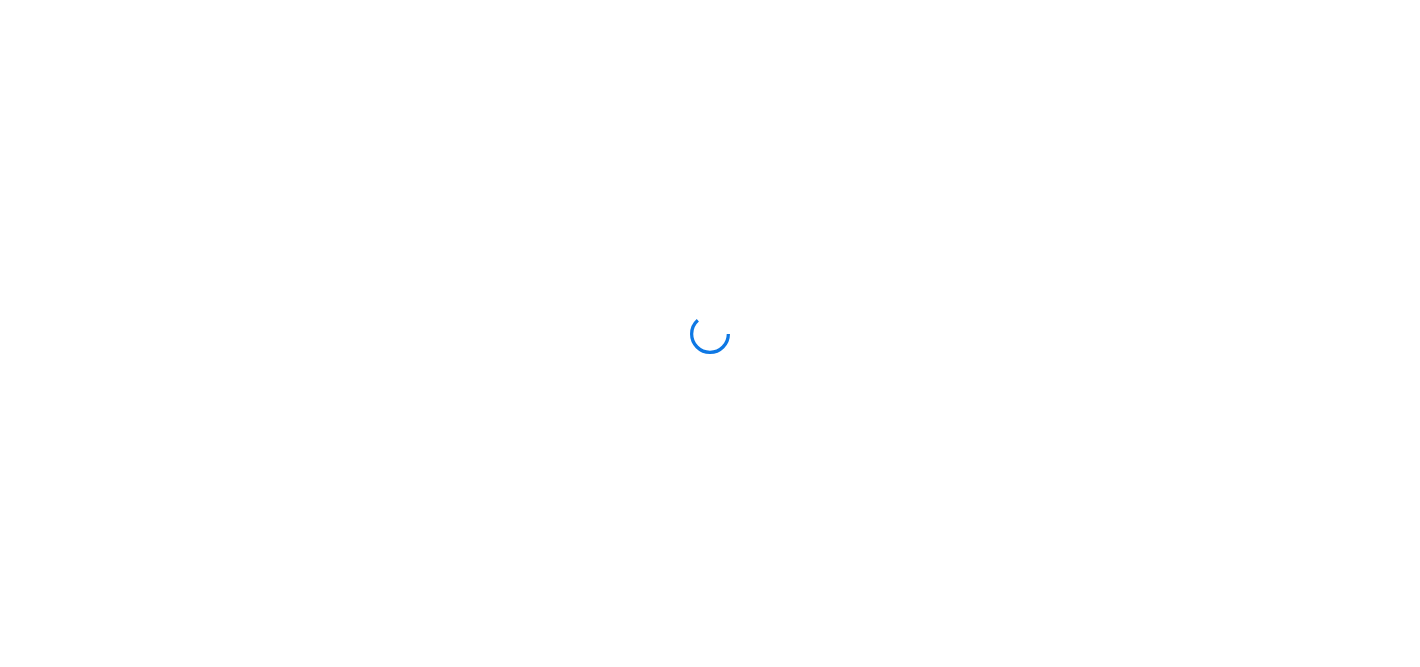 scroll, scrollTop: 0, scrollLeft: 0, axis: both 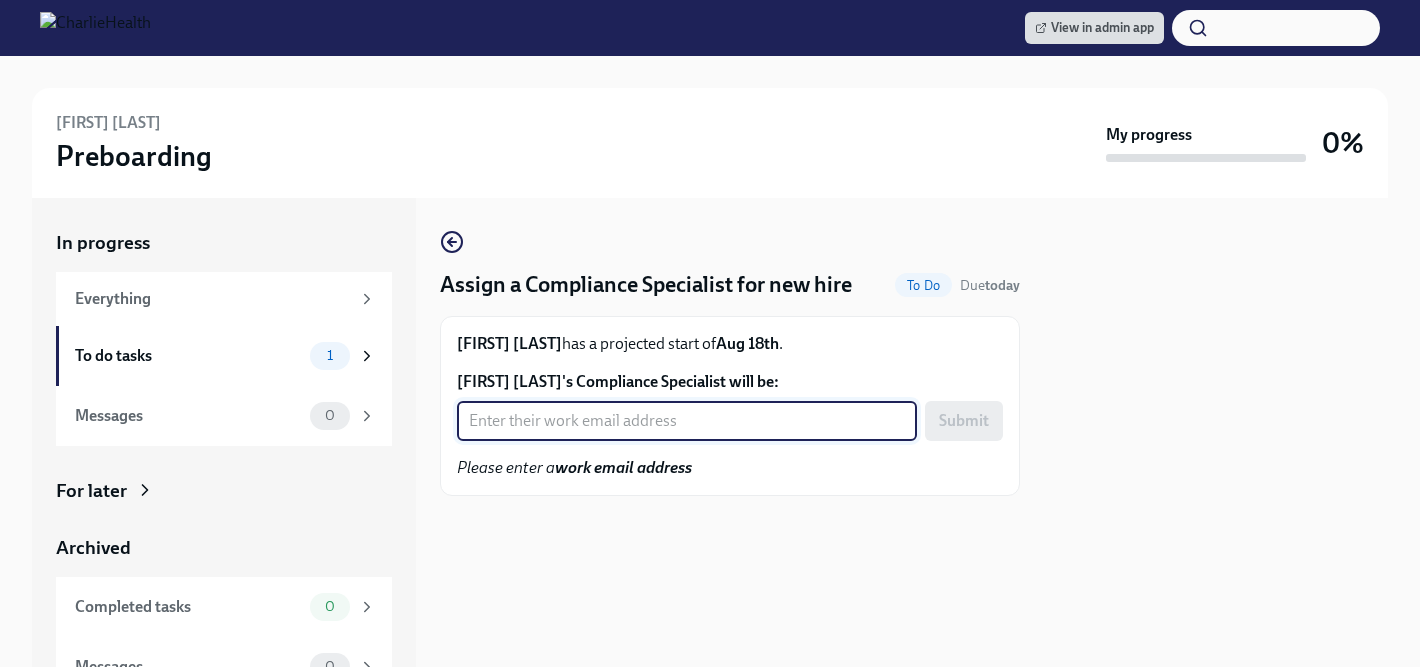 click on "Jessica Longo's Compliance Specialist will be:" at bounding box center [687, 421] 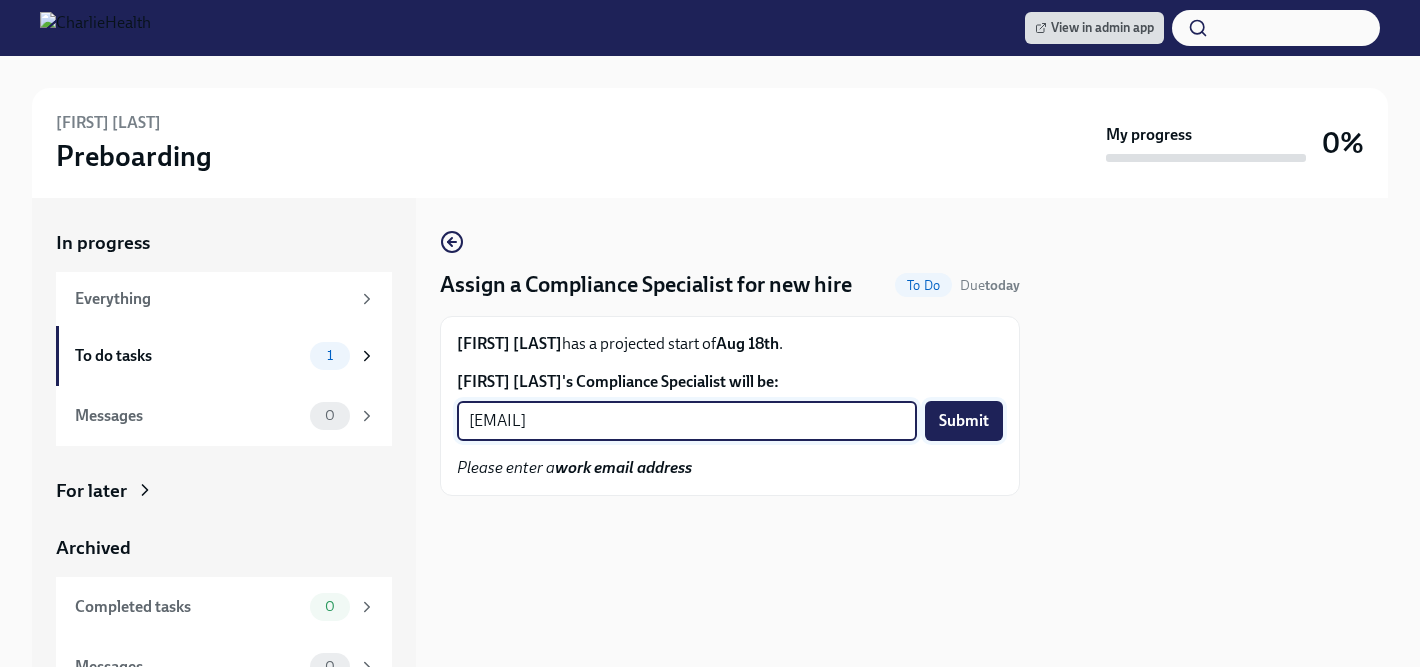 type on "tyler.pieper@charliehealth.com" 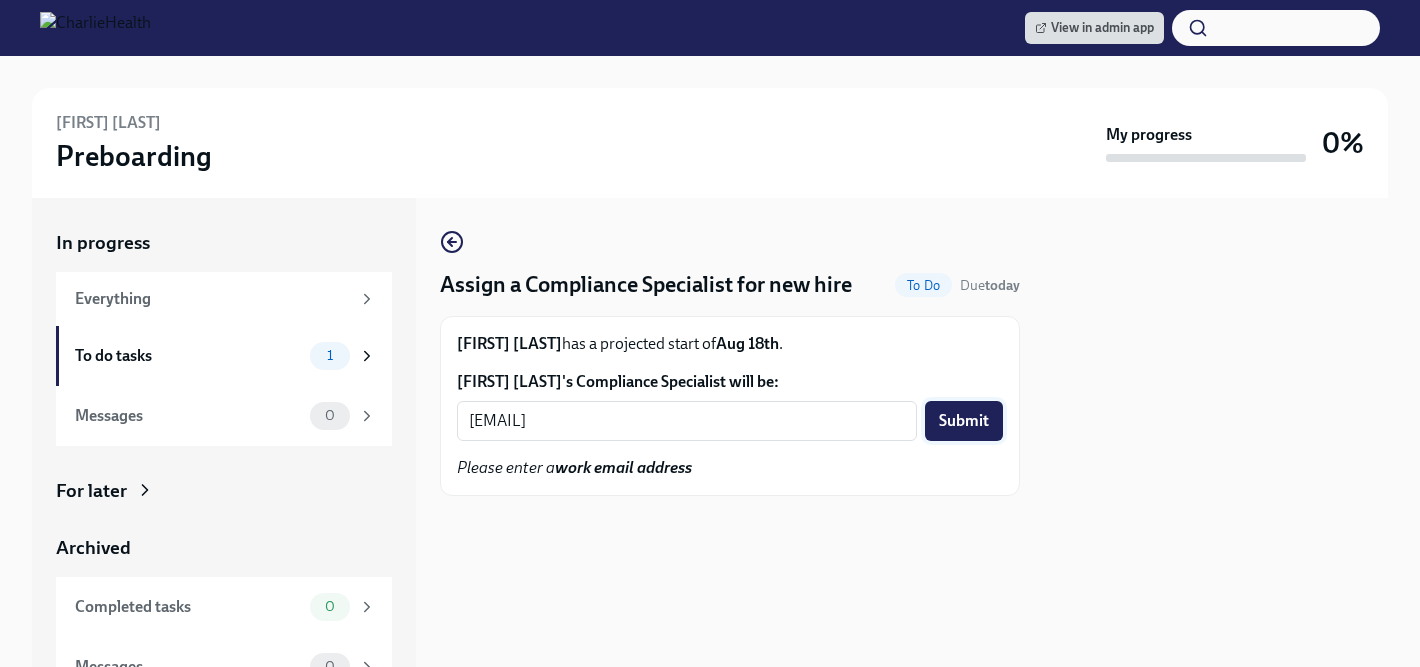 click on "Submit" at bounding box center [964, 421] 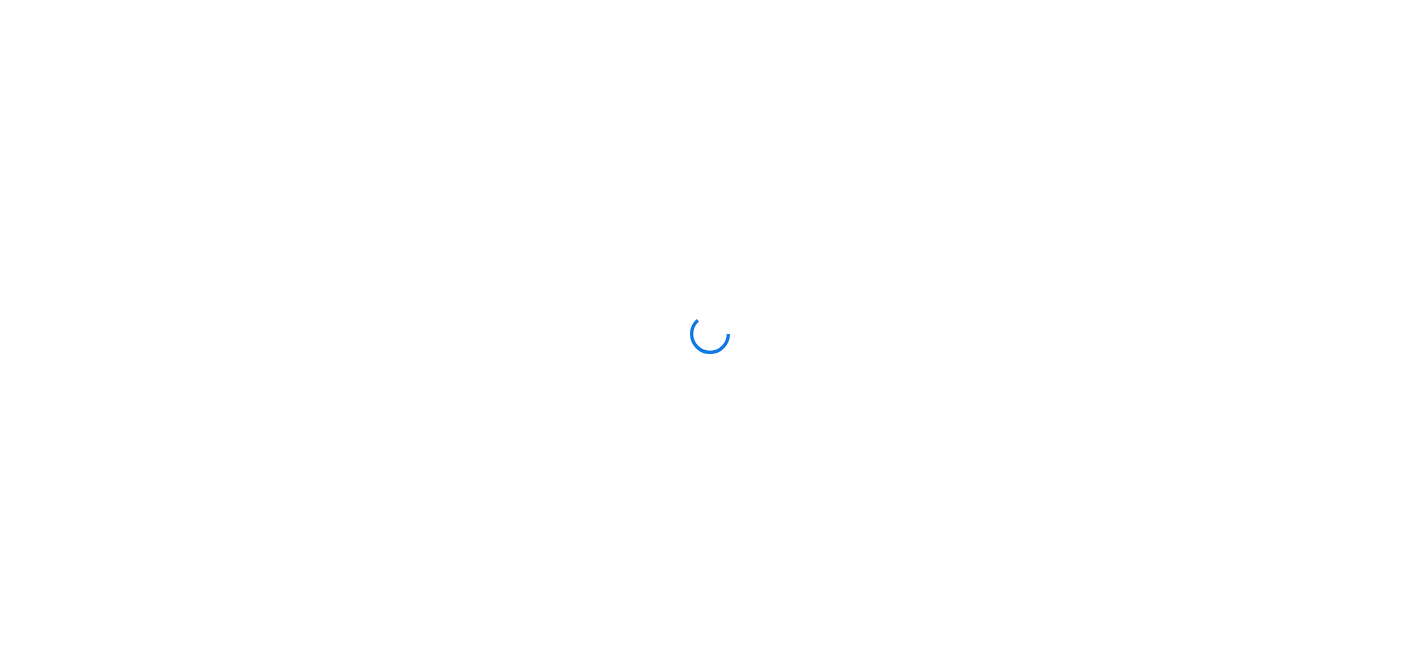 scroll, scrollTop: 0, scrollLeft: 0, axis: both 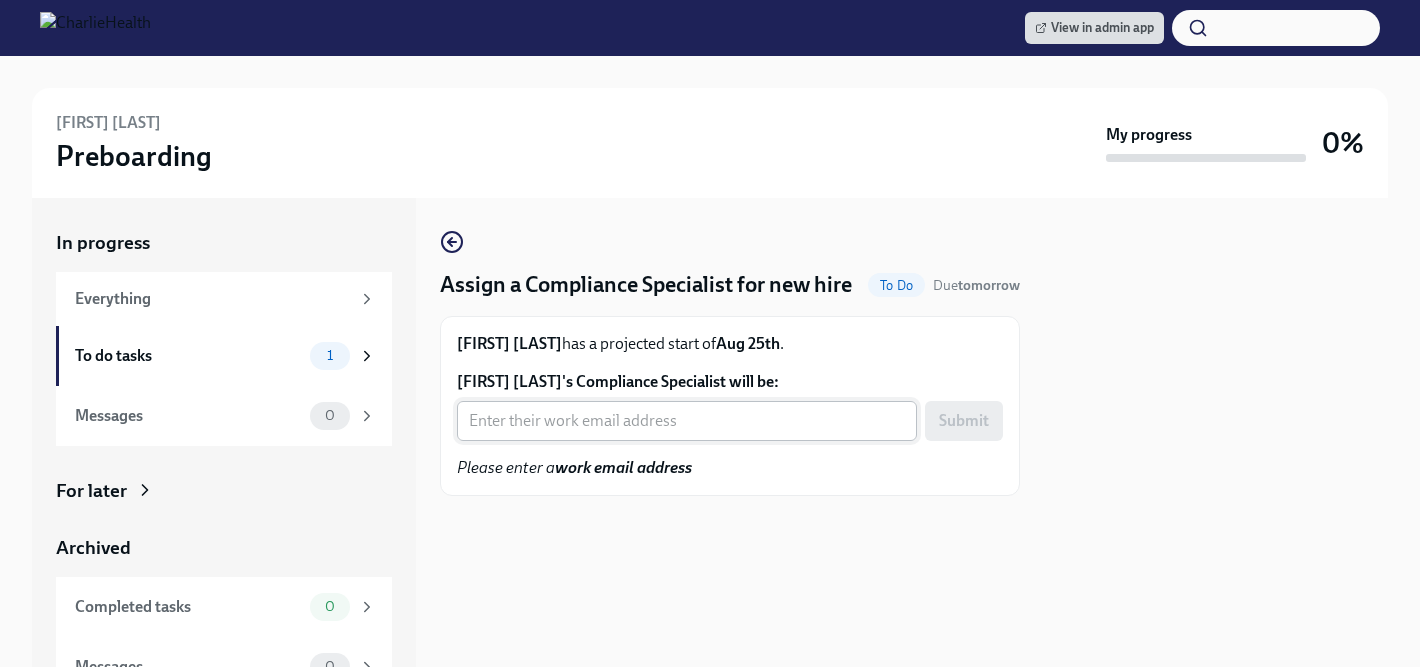 click on "[FIRST] [LAST]'s Compliance Specialist will be:" at bounding box center [687, 421] 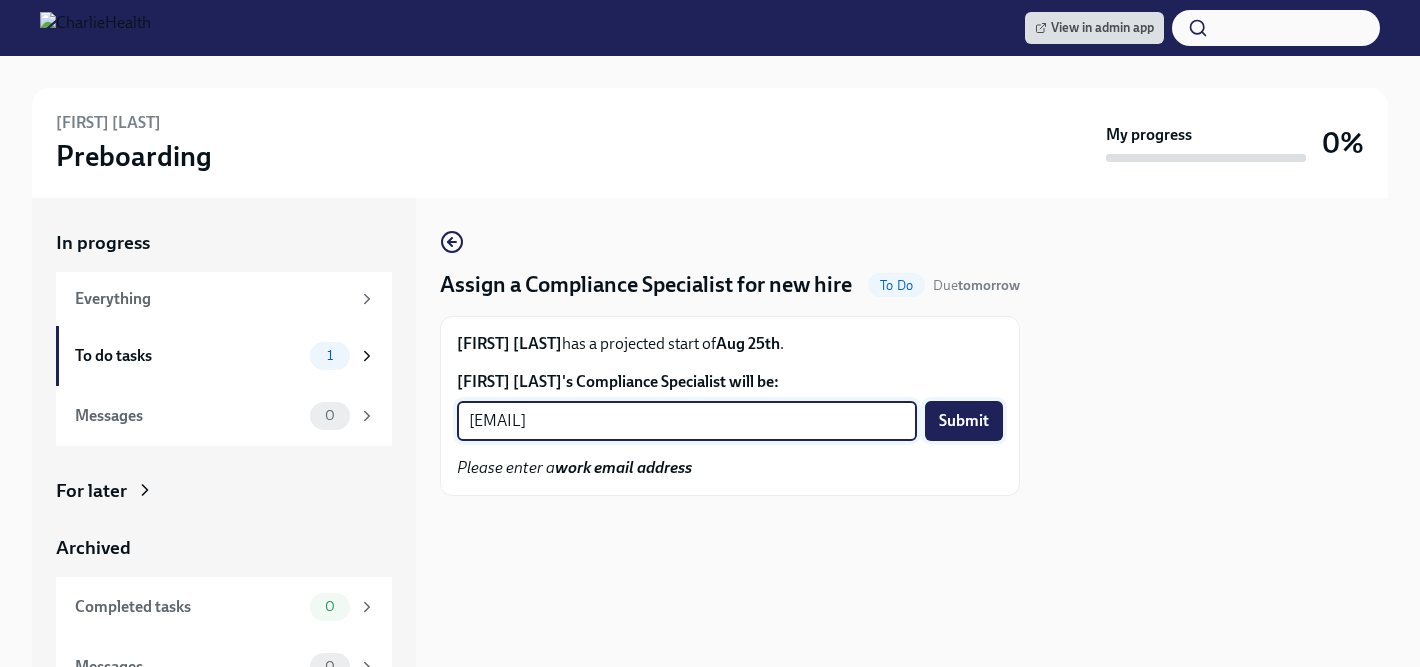 type on "[EMAIL]" 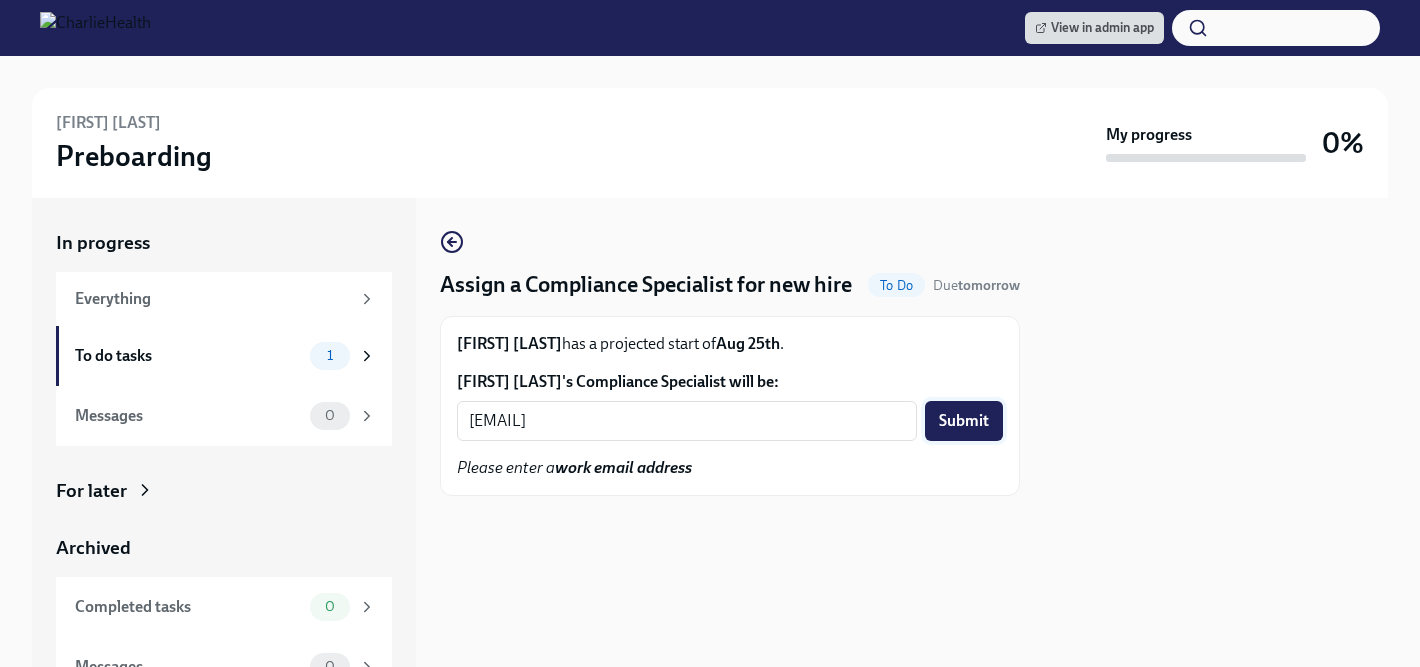 click on "Submit" at bounding box center (964, 421) 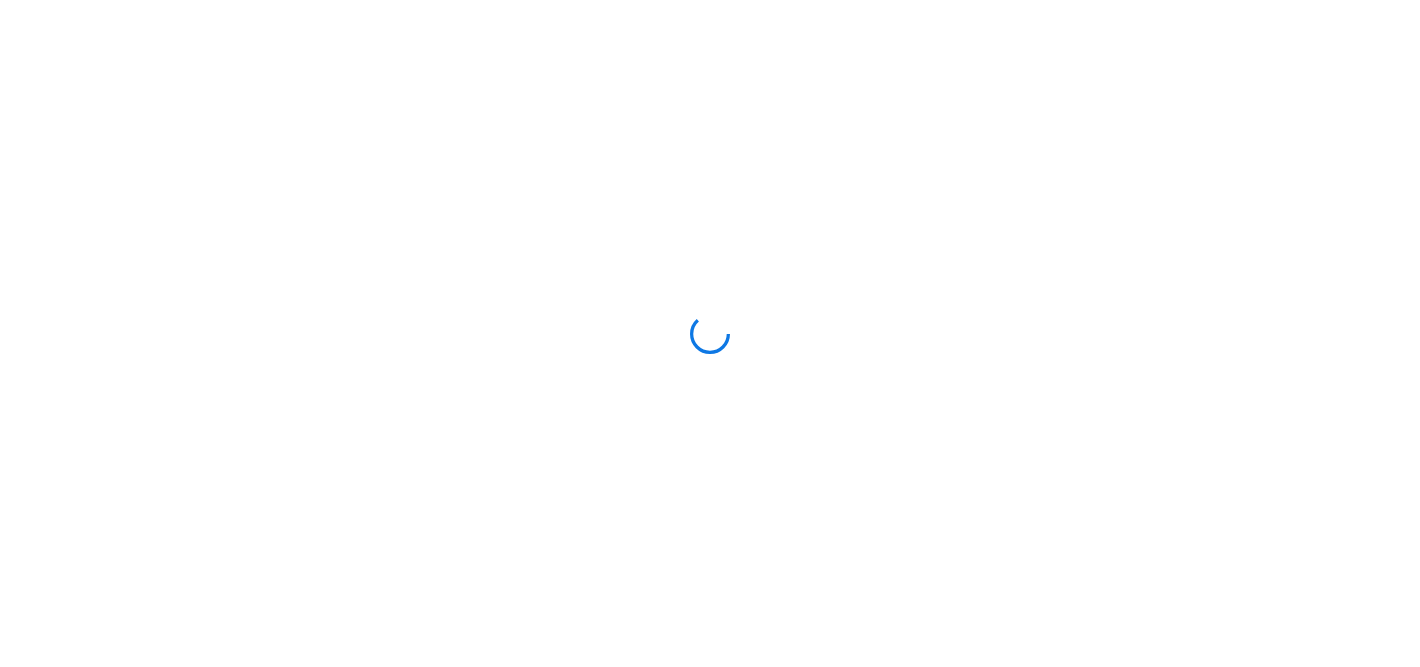 scroll, scrollTop: 0, scrollLeft: 0, axis: both 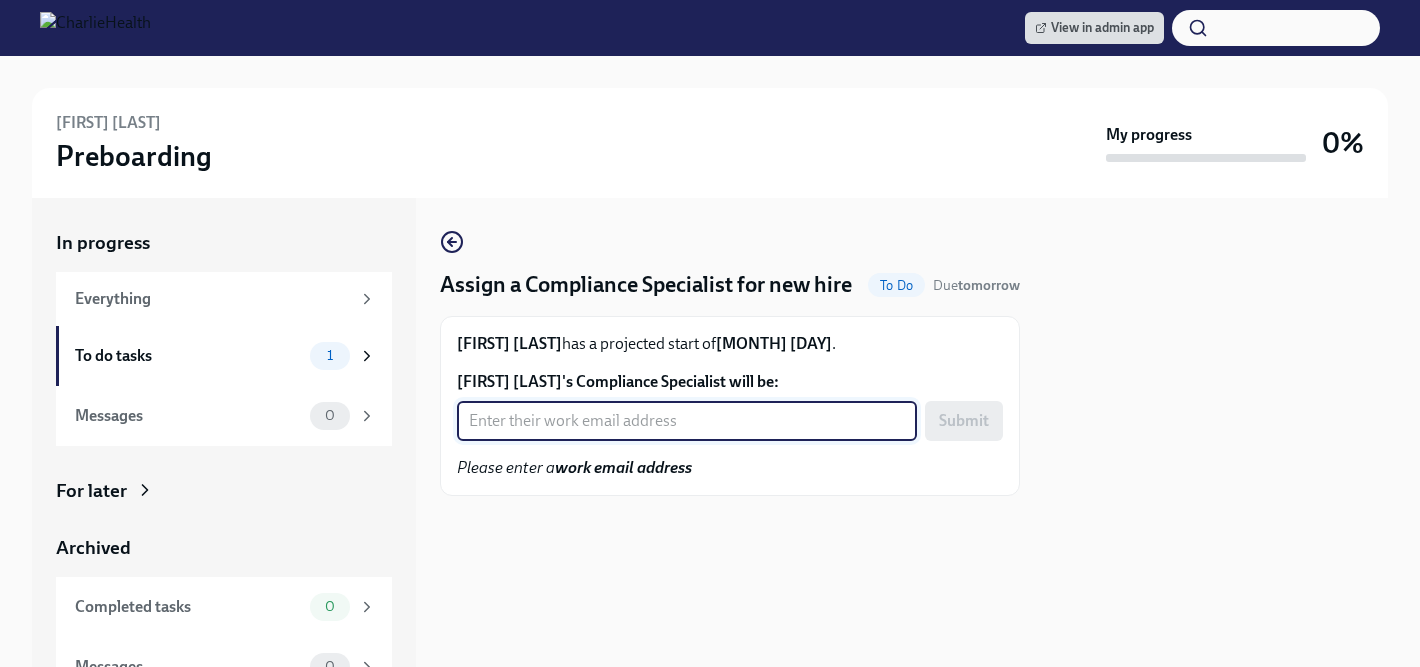 click on "Jillian Abraham's Compliance Specialist will be:" at bounding box center [687, 421] 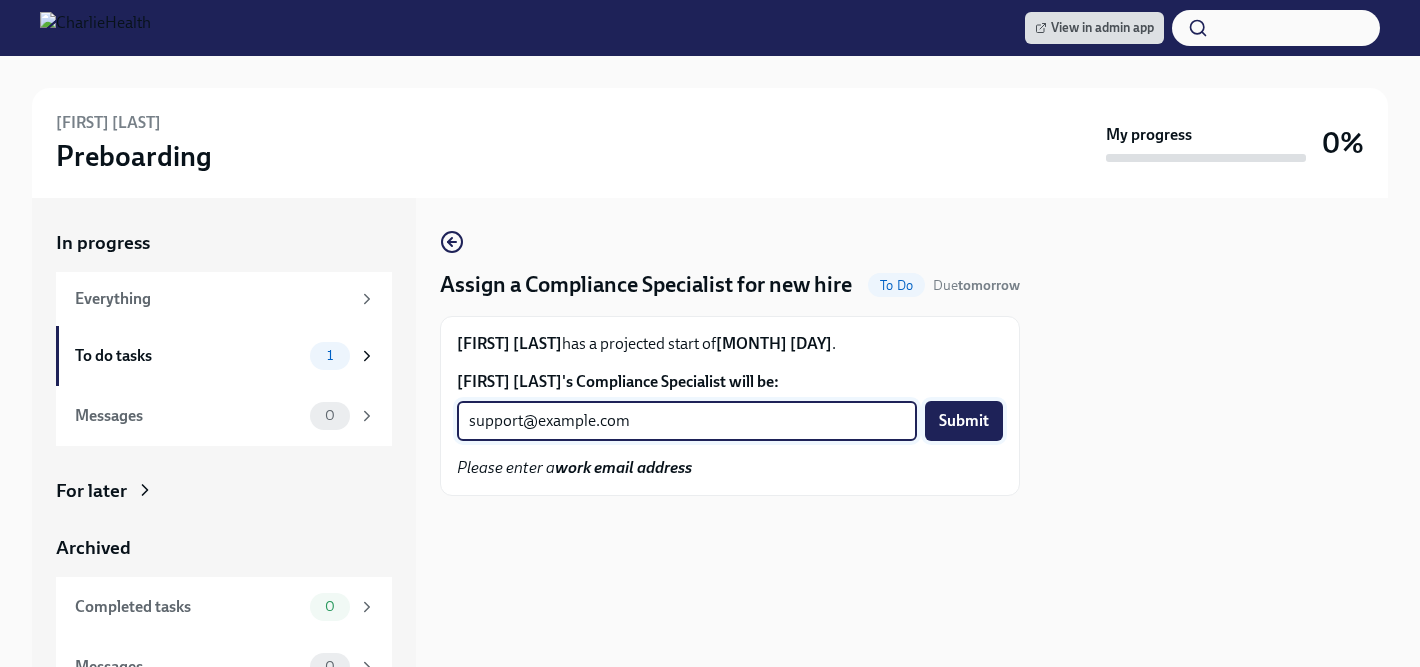 type on "tyler.pieper@charliehealth.com" 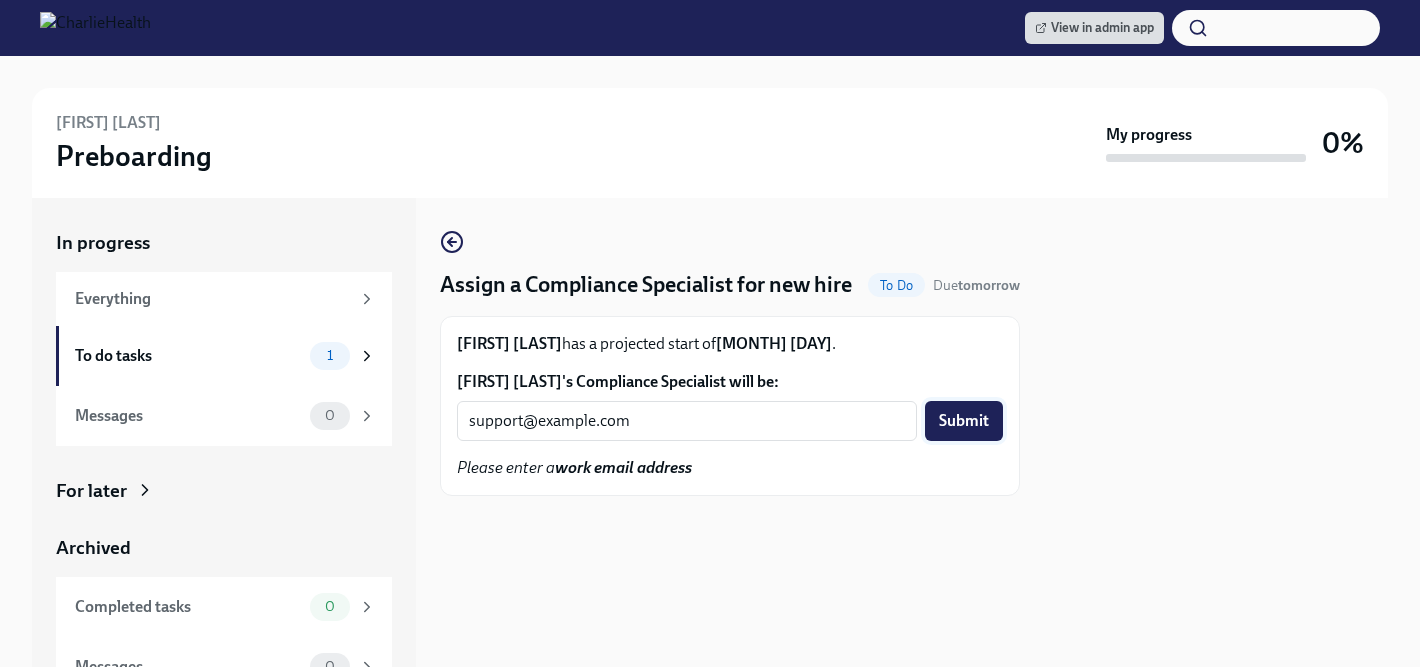 click on "Submit" at bounding box center (964, 421) 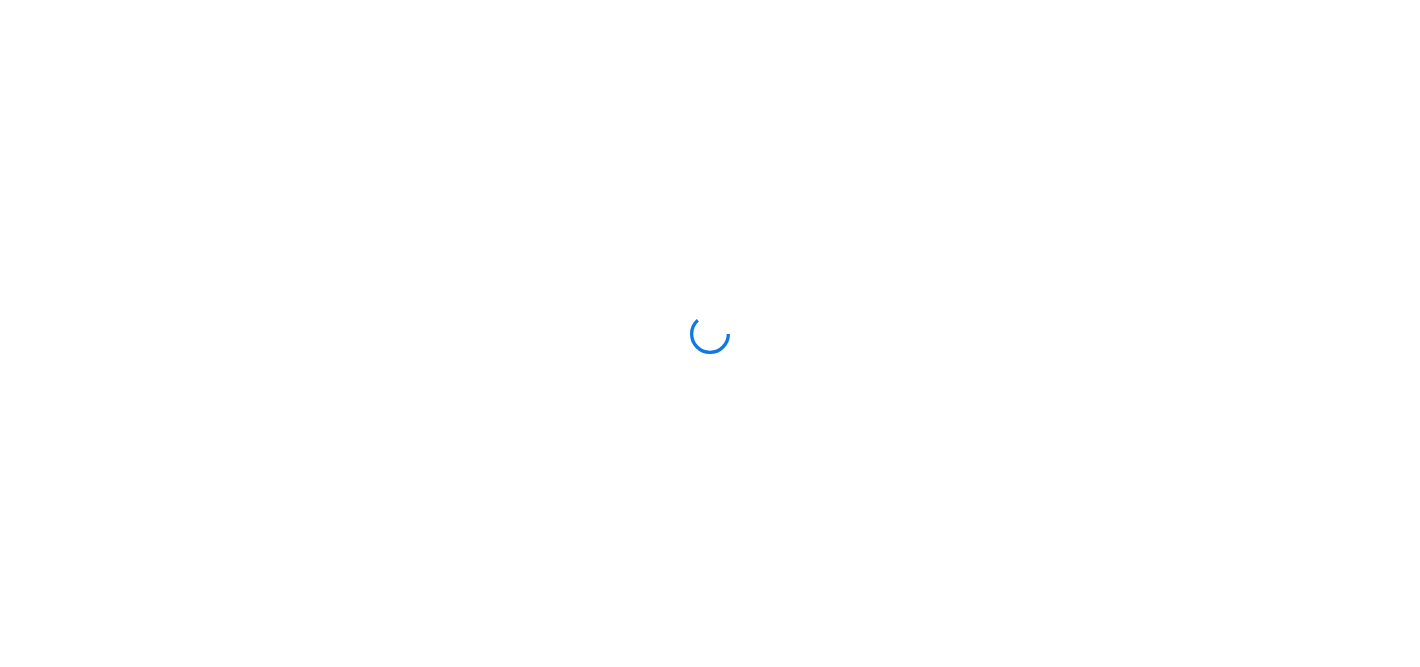 scroll, scrollTop: 0, scrollLeft: 0, axis: both 